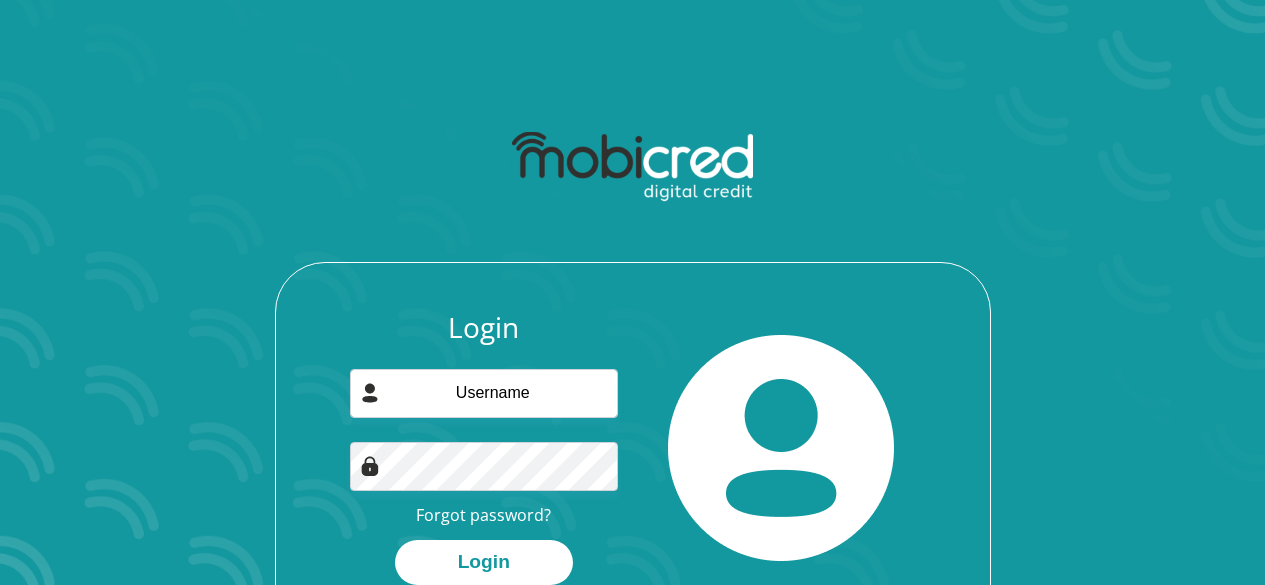 scroll, scrollTop: 0, scrollLeft: 0, axis: both 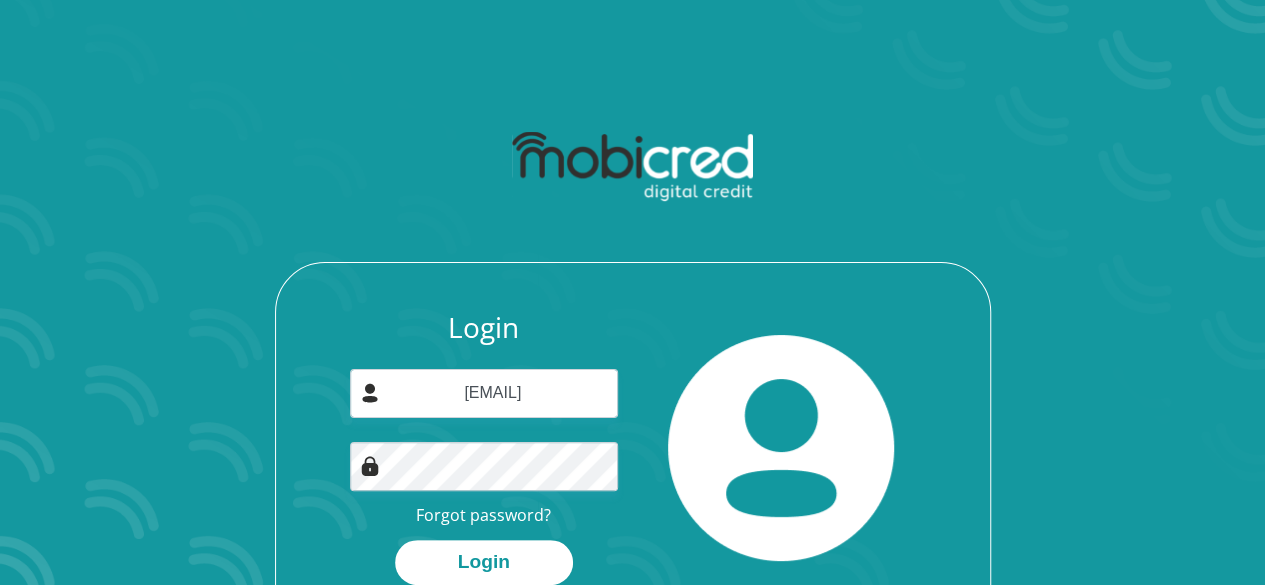 type on "malungza07@gmail.com" 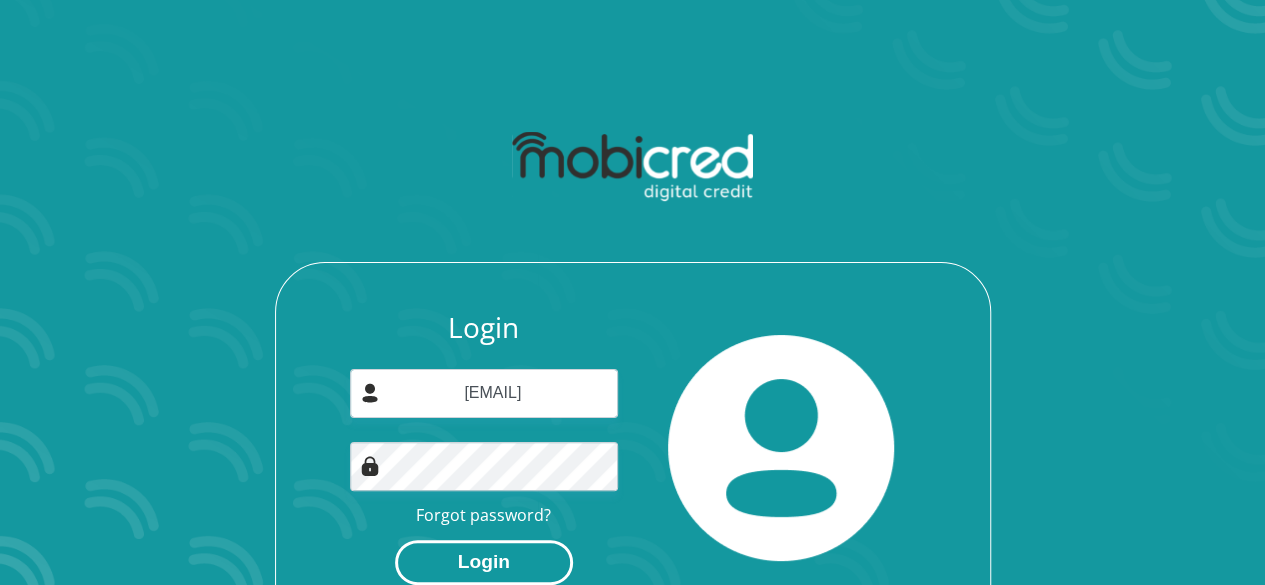 click on "Login" at bounding box center (484, 562) 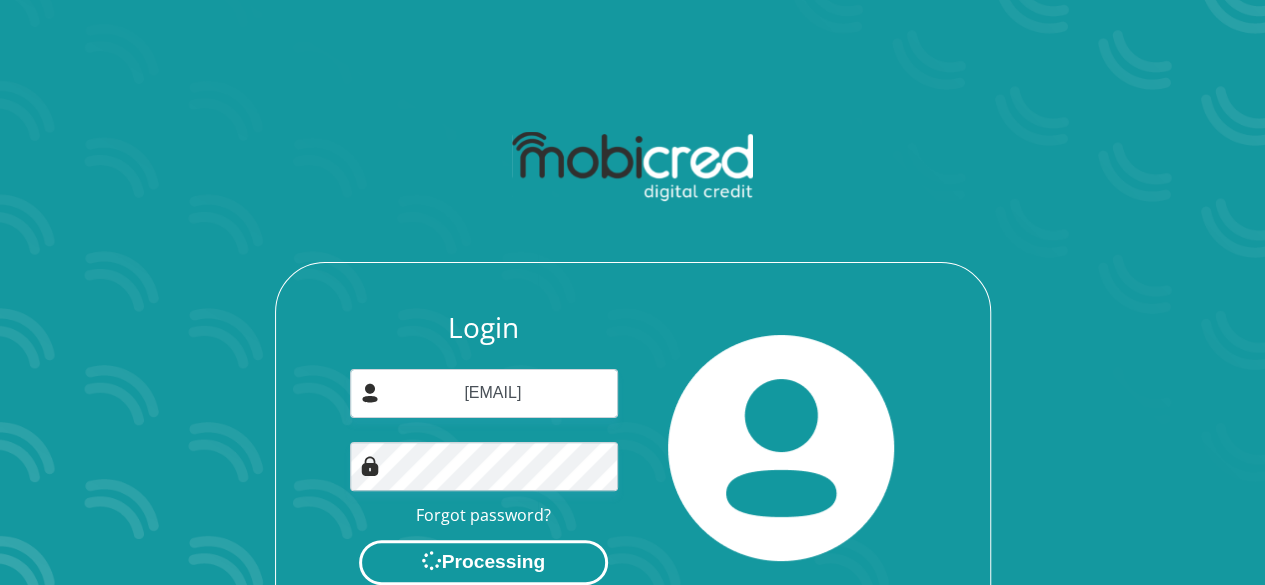 scroll, scrollTop: 0, scrollLeft: 0, axis: both 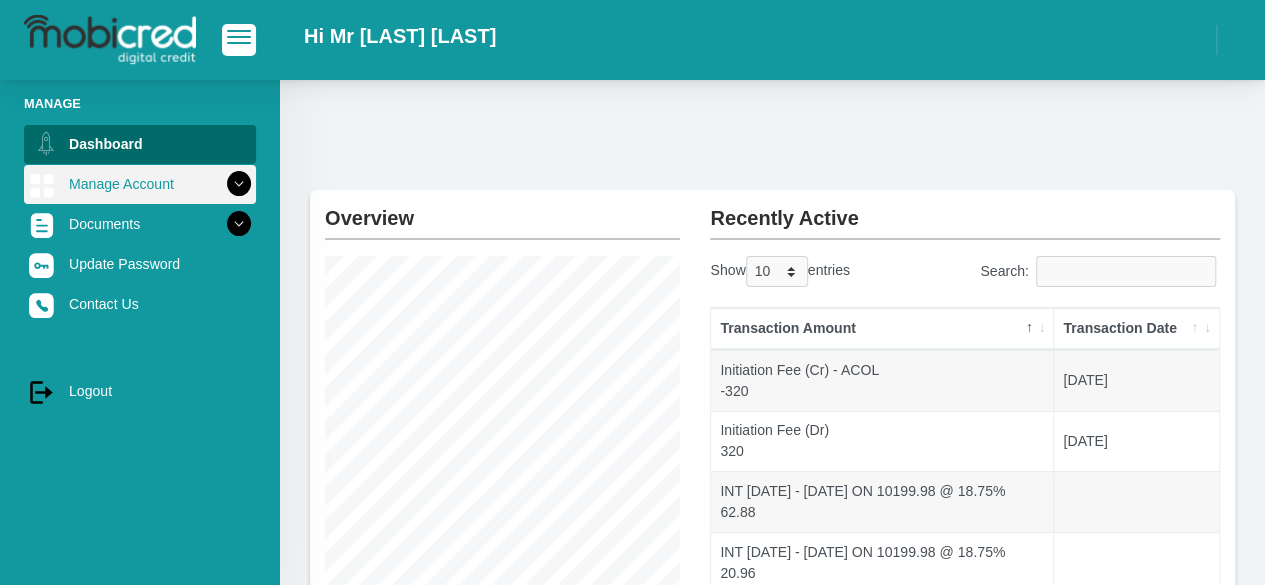 click at bounding box center (239, 184) 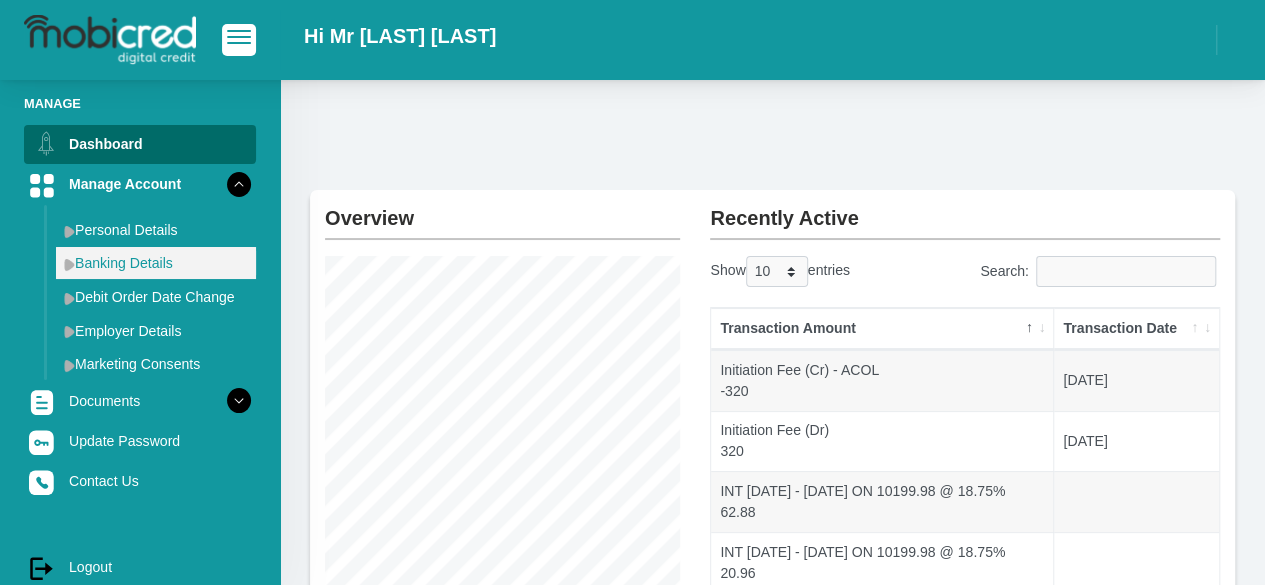click on "Banking Details" at bounding box center (156, 263) 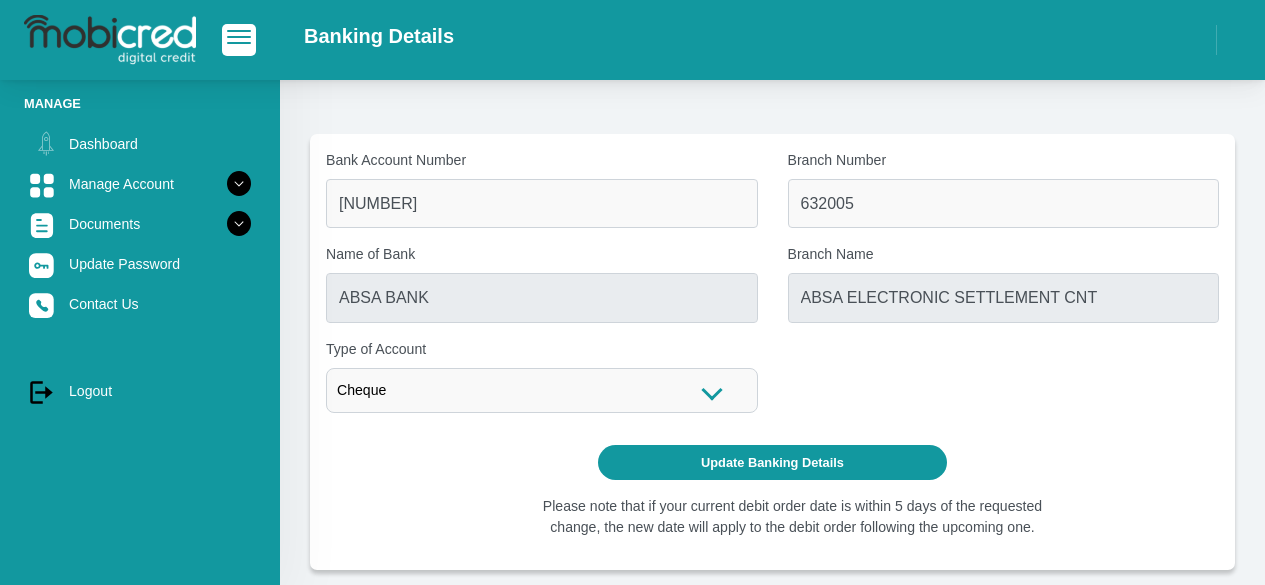 scroll, scrollTop: 0, scrollLeft: 0, axis: both 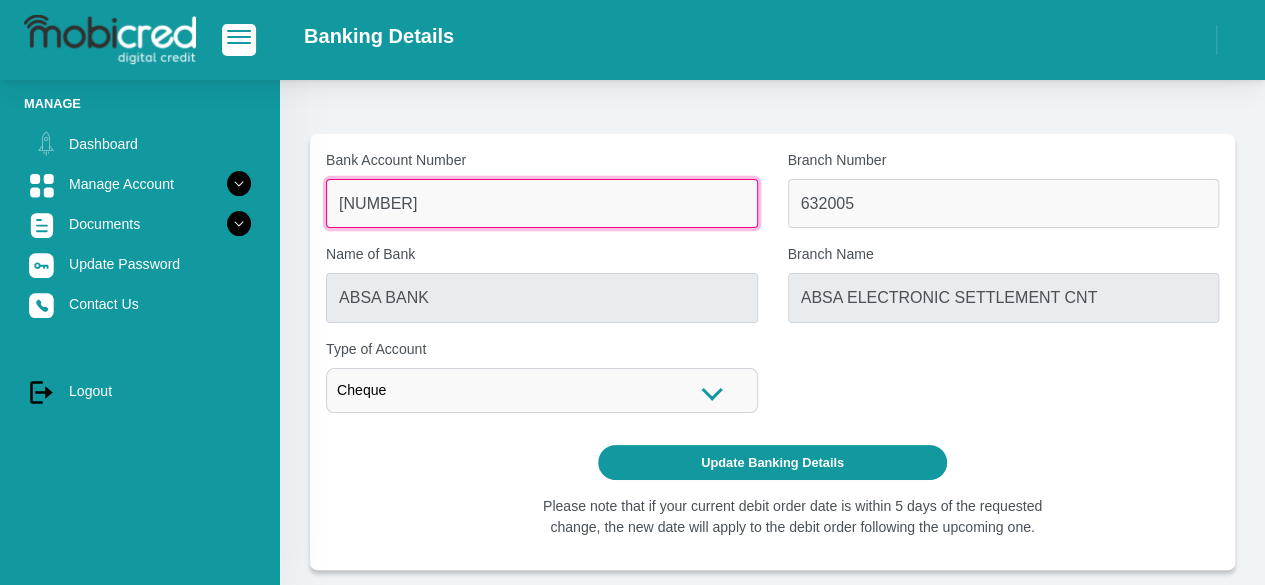click on "[PHONE]" at bounding box center (542, 203) 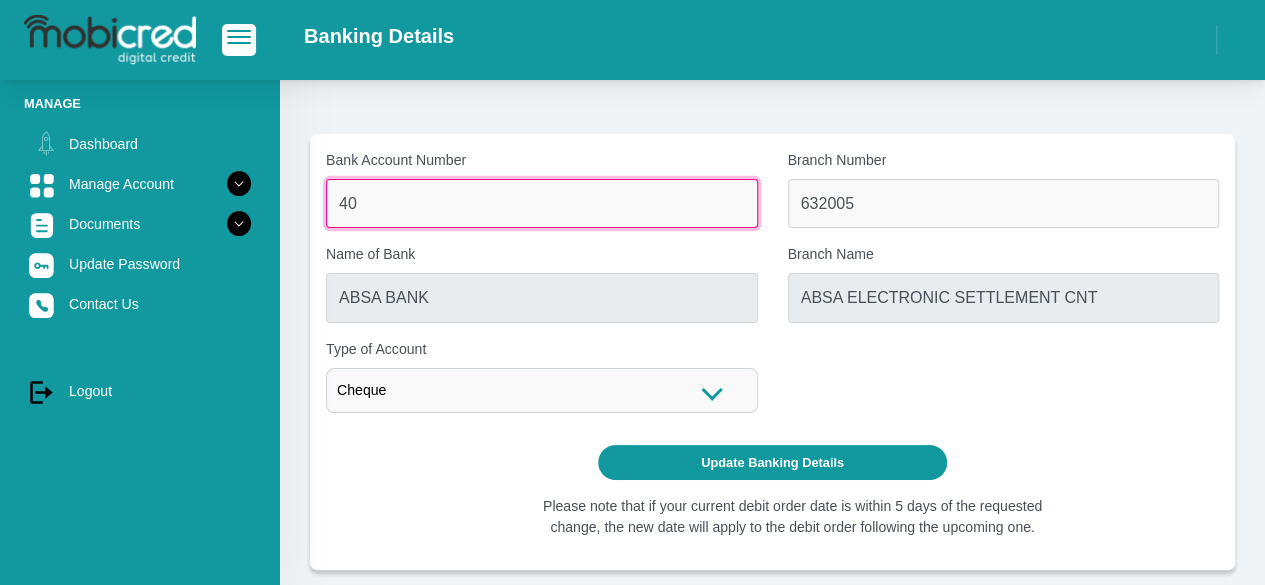 type on "4" 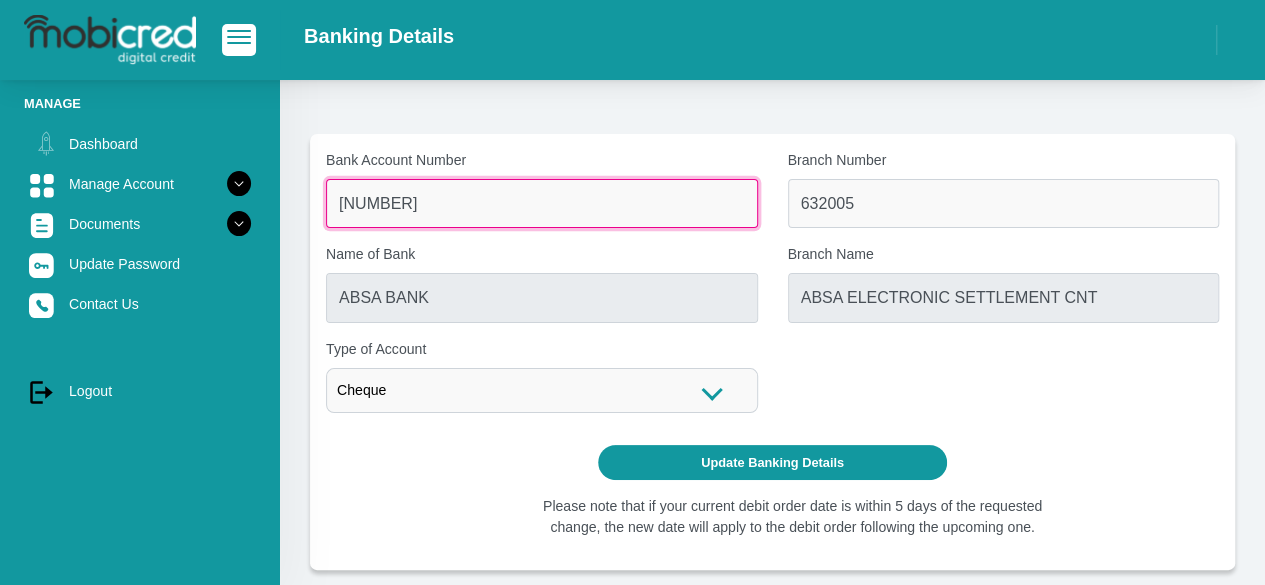 type on "9278241641" 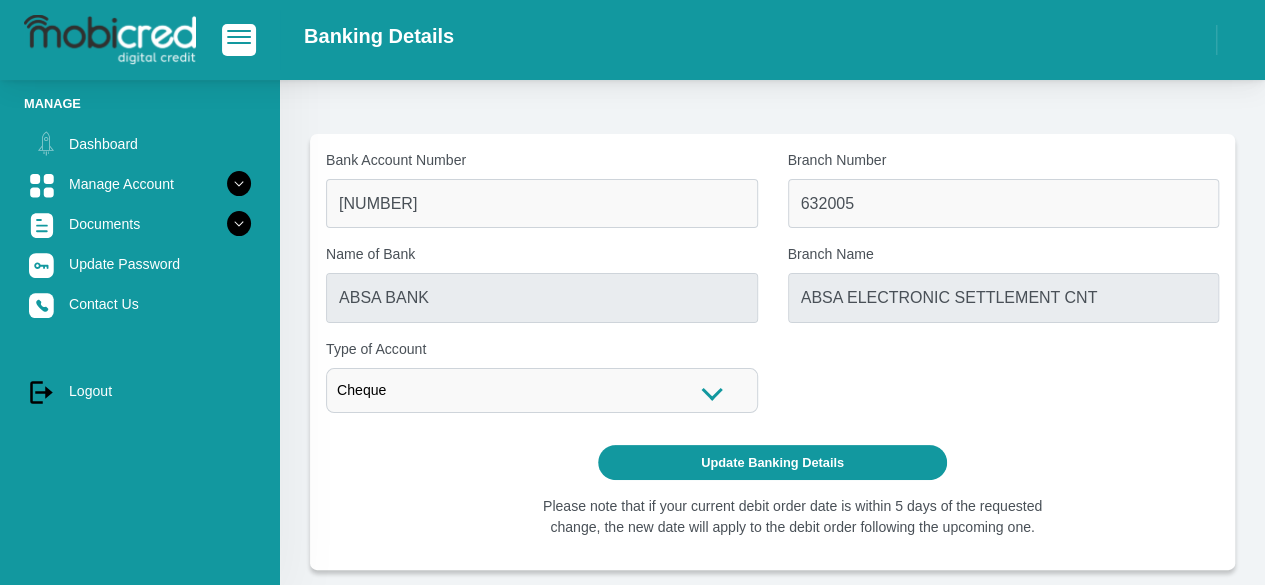 click on "Cheque" at bounding box center [542, 390] 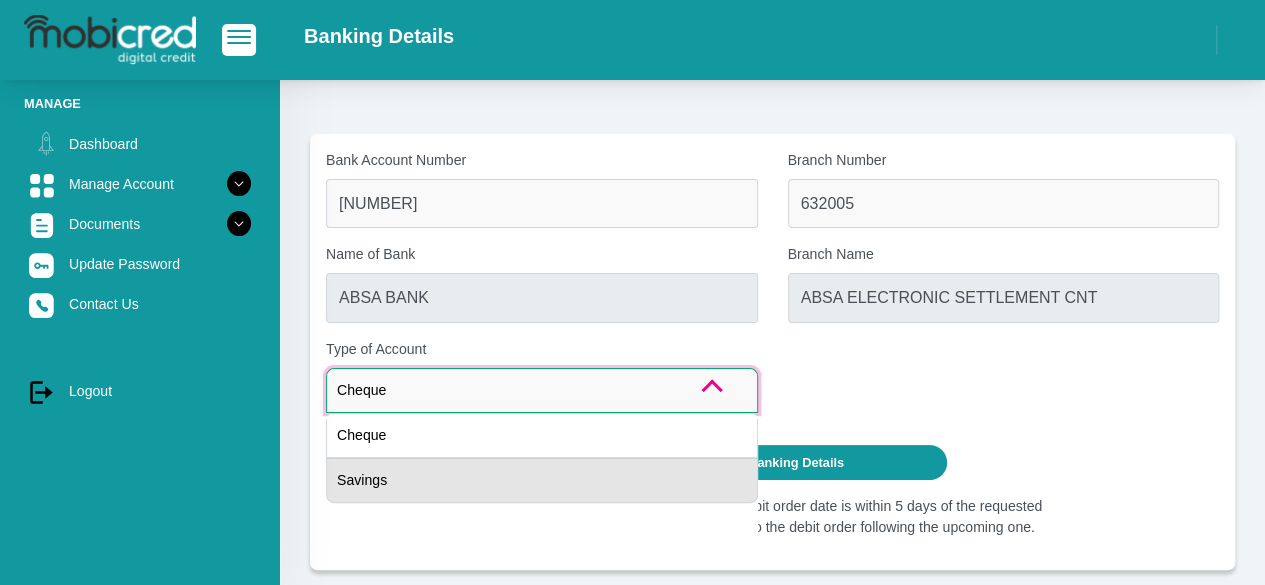 click on "Savings" at bounding box center [542, 480] 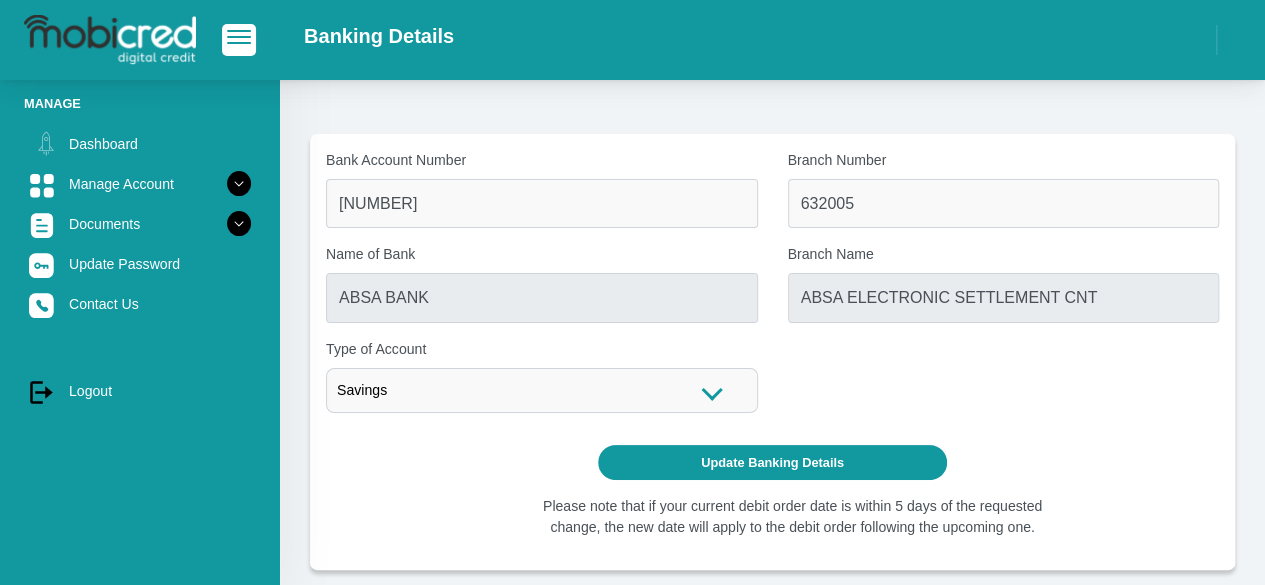 click on "Bank Account Number
9278241641
Branch Number
632005
Name of Bank
ABSA BANK
Branch Name
ABSA ELECTRONIC SETTLEMENT CNT
Cheque
Cheque
Savings
Type of Account" at bounding box center [772, 289] 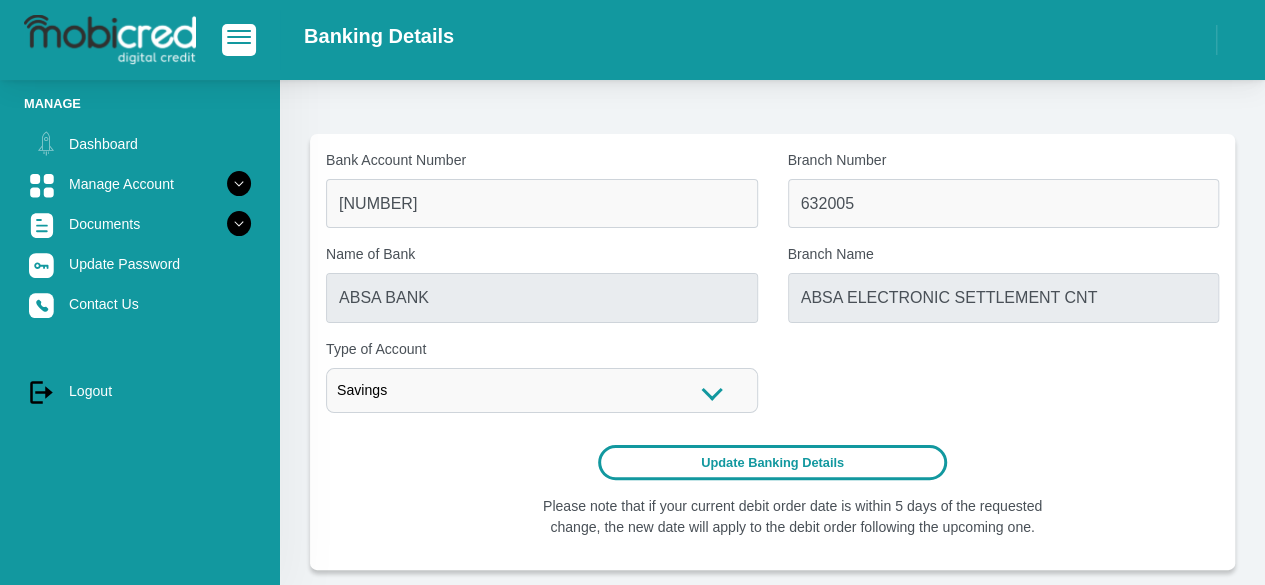 click on "Update Banking Details" at bounding box center (772, 462) 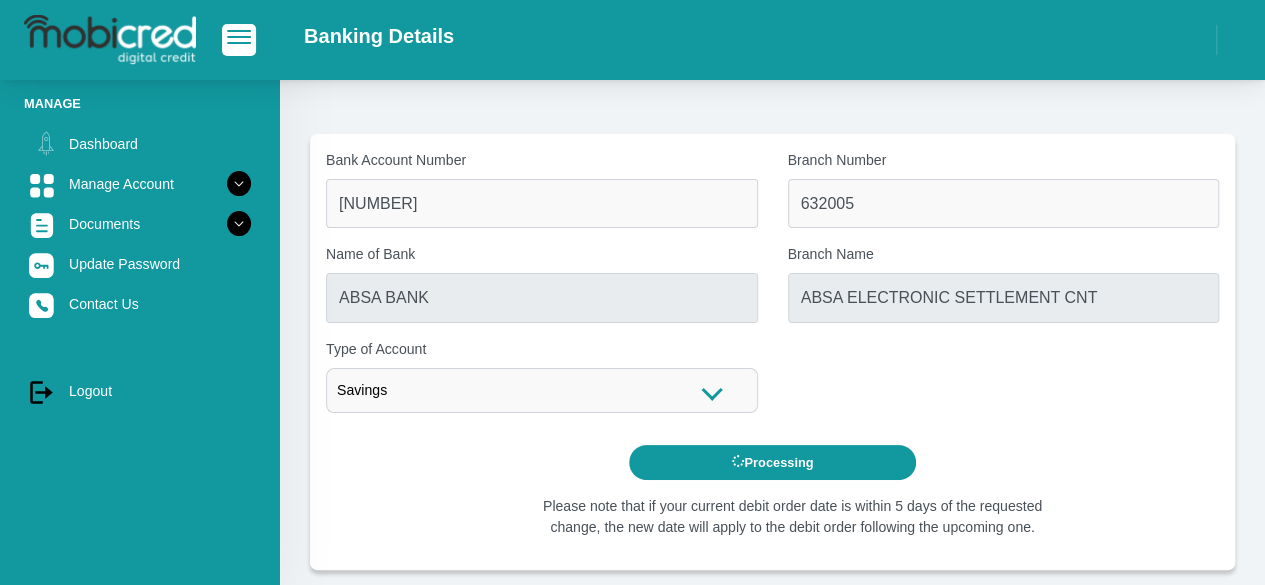 scroll, scrollTop: 0, scrollLeft: 0, axis: both 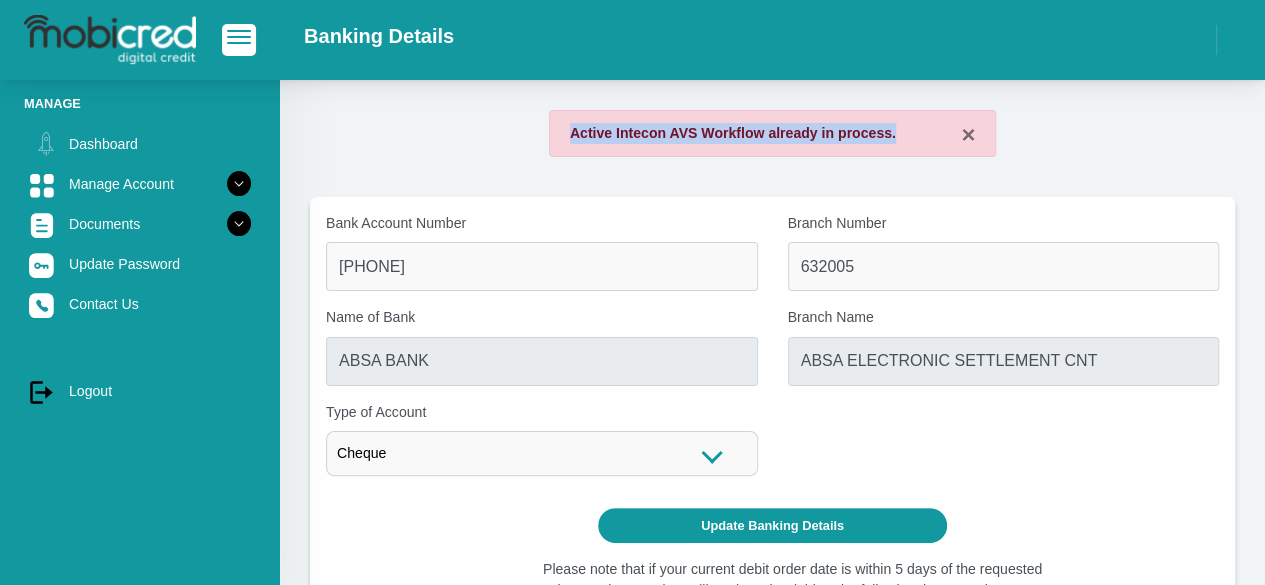 drag, startPoint x: 895, startPoint y: 133, endPoint x: 571, endPoint y: 141, distance: 324.09875 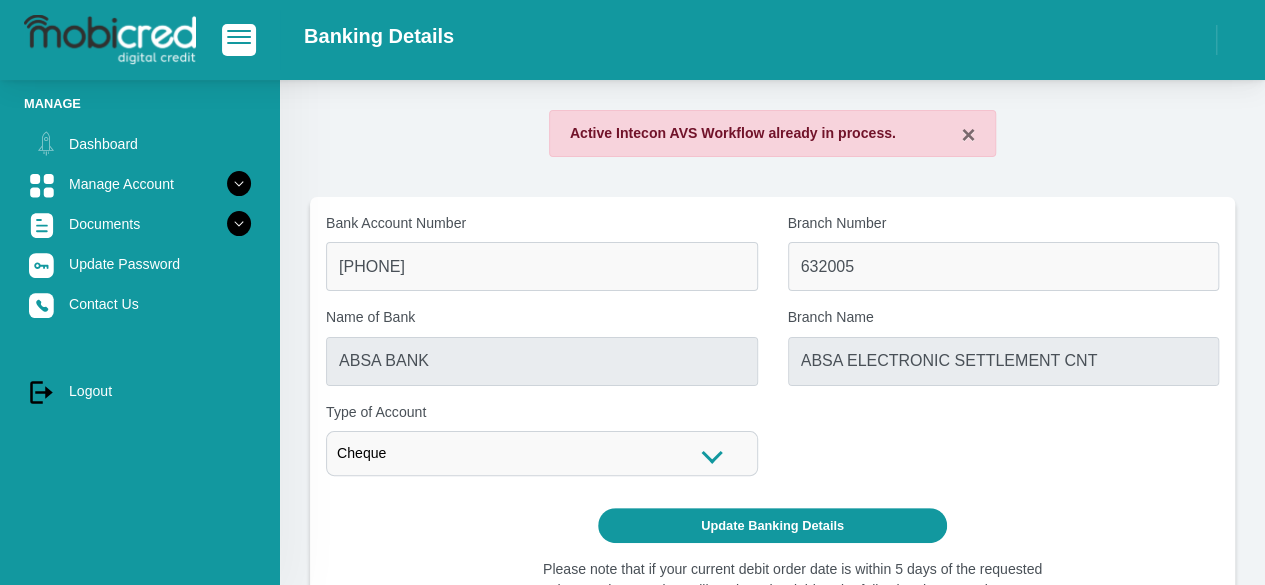 click on "Bank Account Number
[ACCOUNT_NUMBER]
Branch Number
[BRANCH_NUMBER]
Name of Bank
ABSA BANK
Branch Name
ABSA ELECTRONIC SETTLEMENT CNT
Cheque
Cheque
Savings
Type of Account" at bounding box center (772, 352) 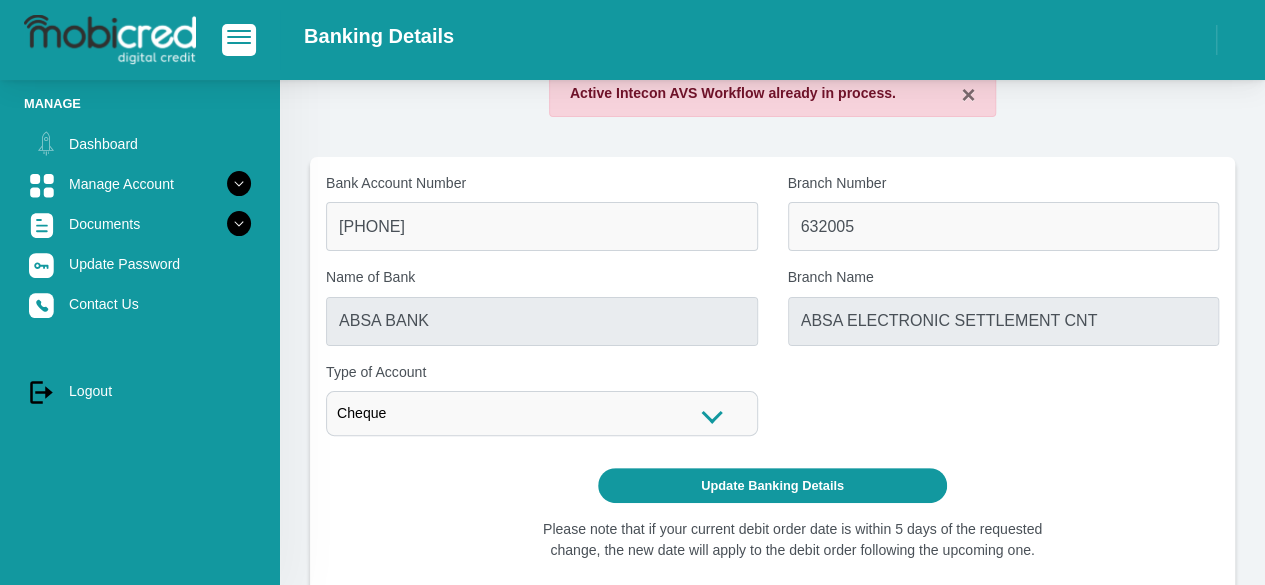scroll, scrollTop: 0, scrollLeft: 0, axis: both 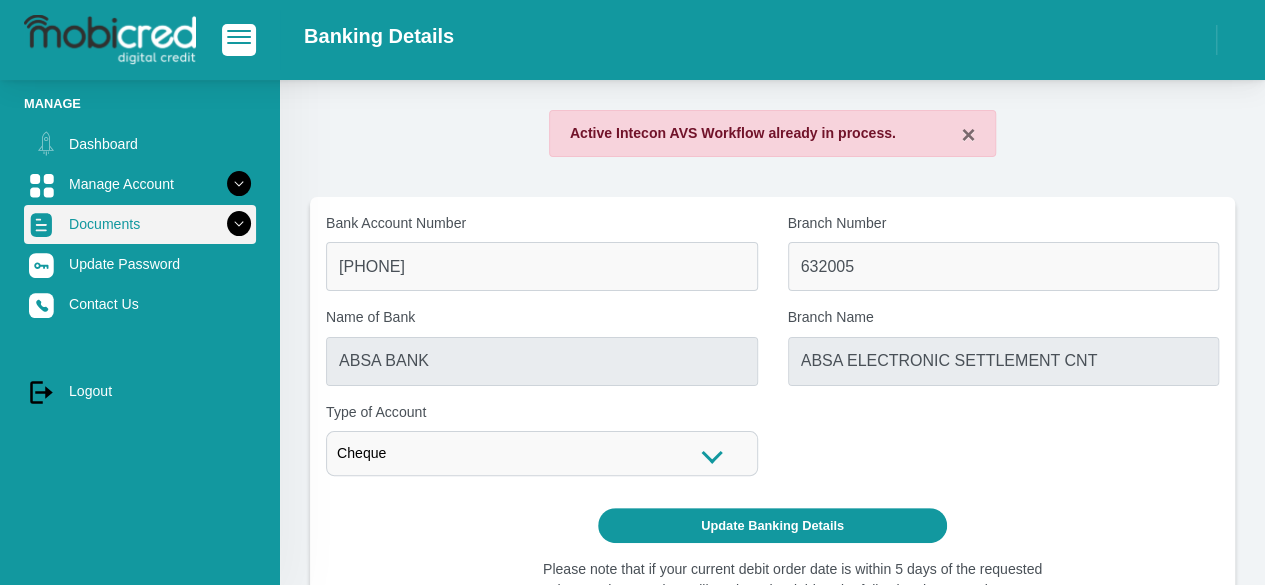 click at bounding box center [239, 224] 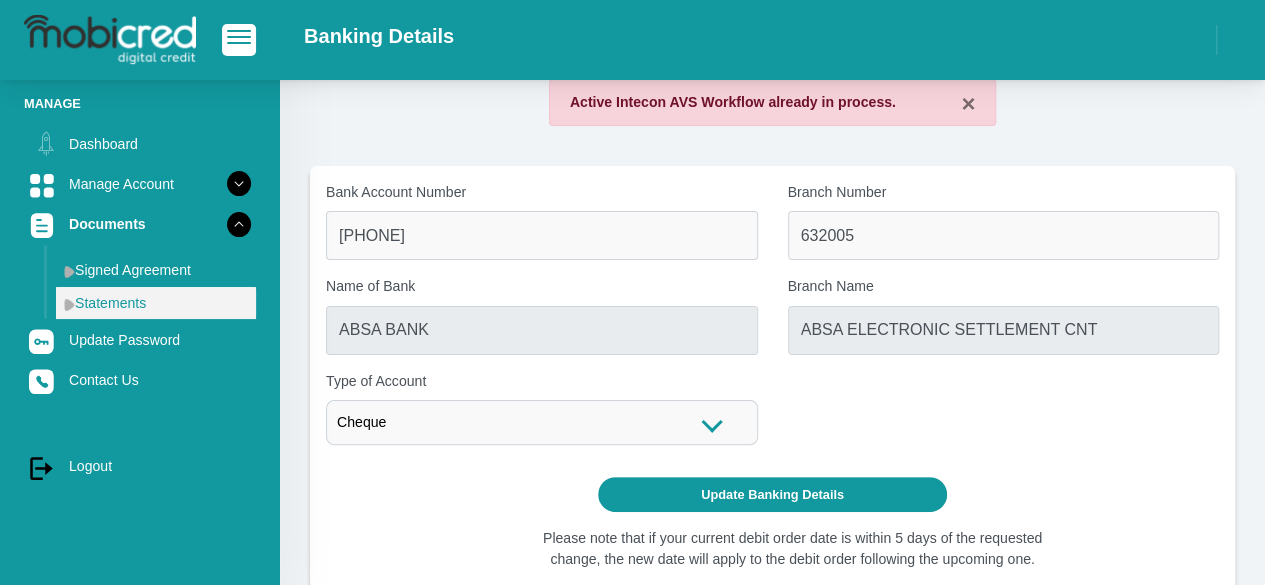 scroll, scrollTop: 0, scrollLeft: 0, axis: both 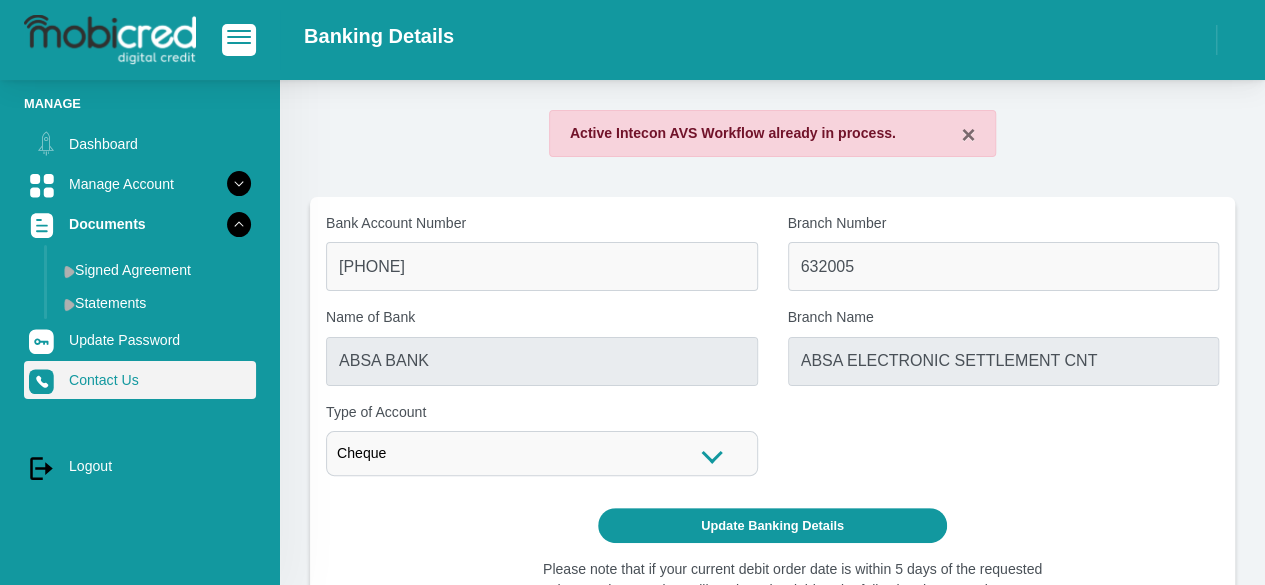 click on "Contact Us" at bounding box center (140, 380) 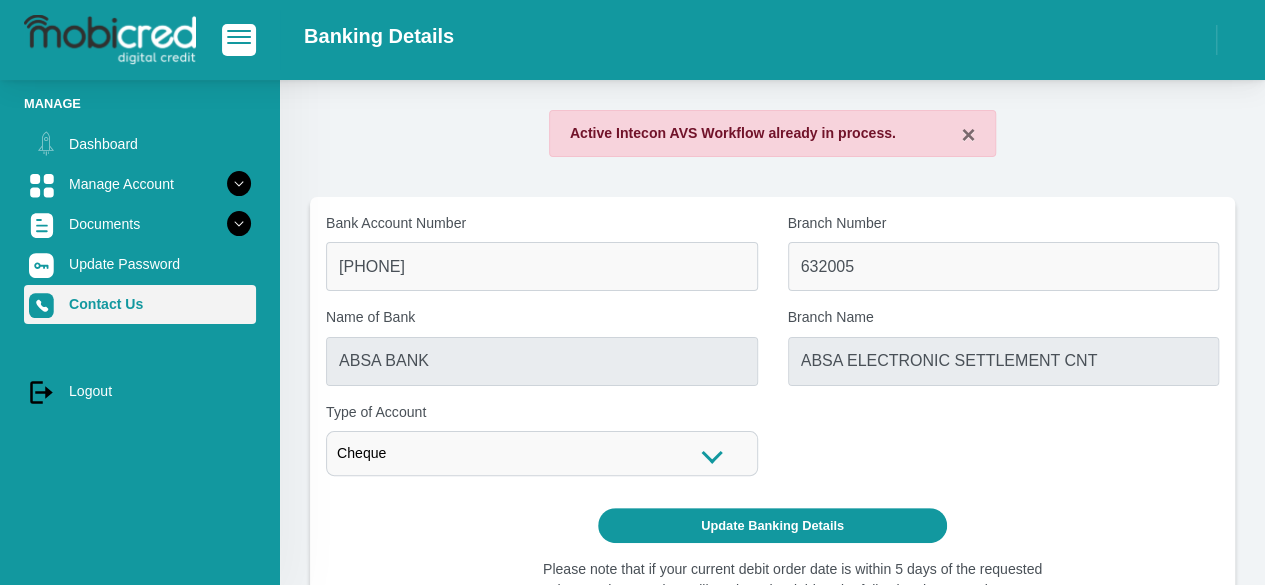 click on "Contact Us" at bounding box center (140, 304) 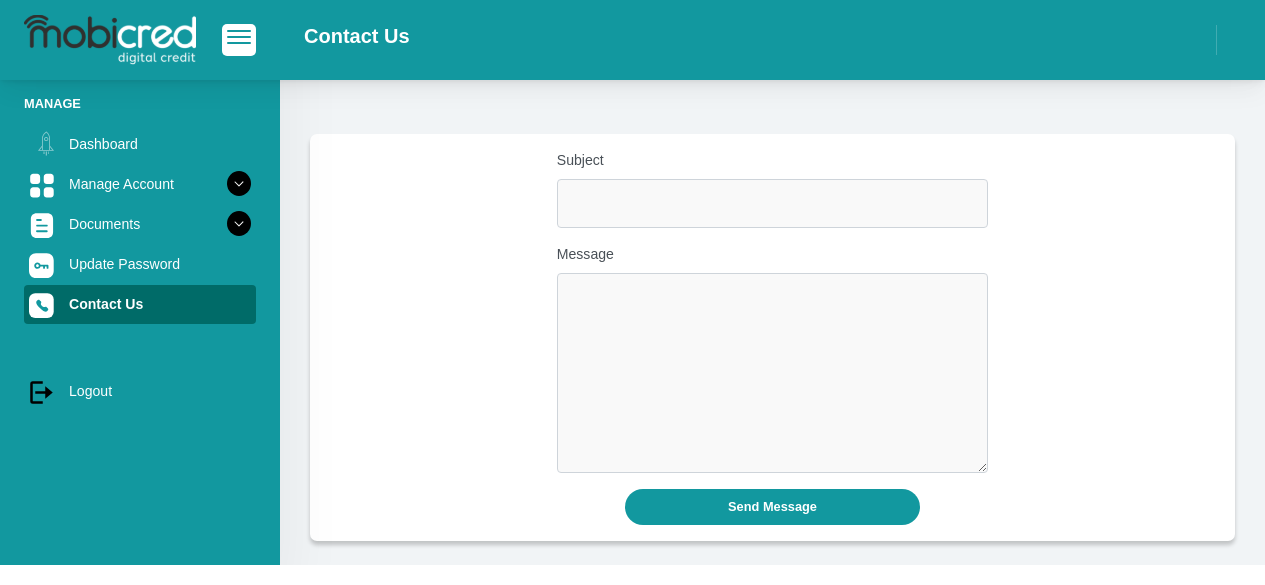 scroll, scrollTop: 0, scrollLeft: 0, axis: both 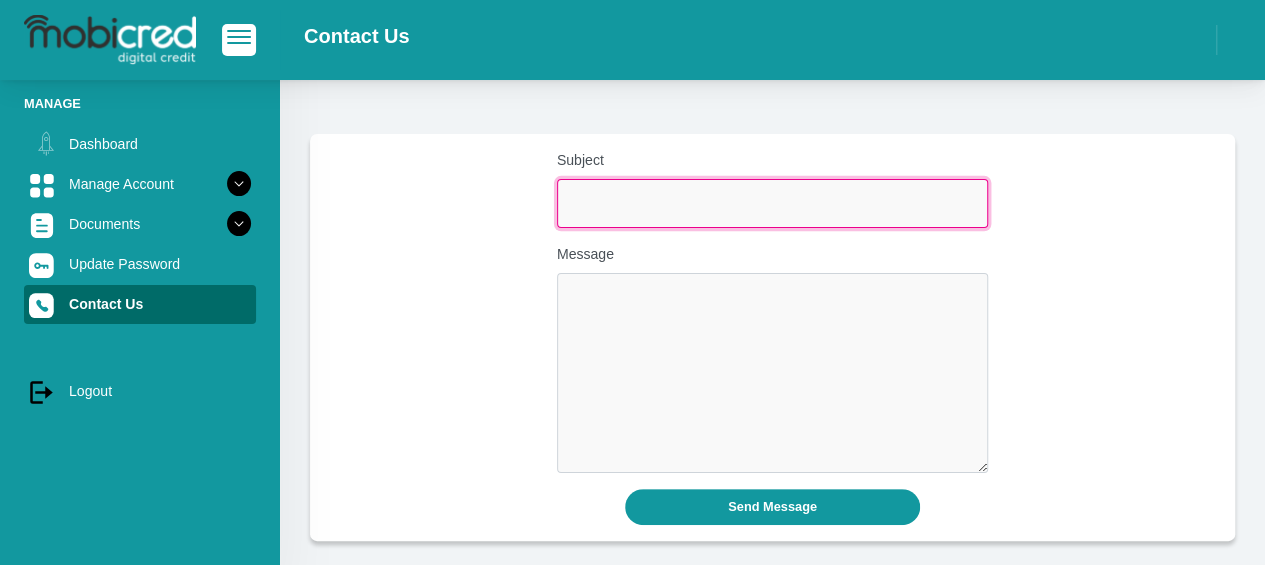 click on "Subject" at bounding box center (773, 203) 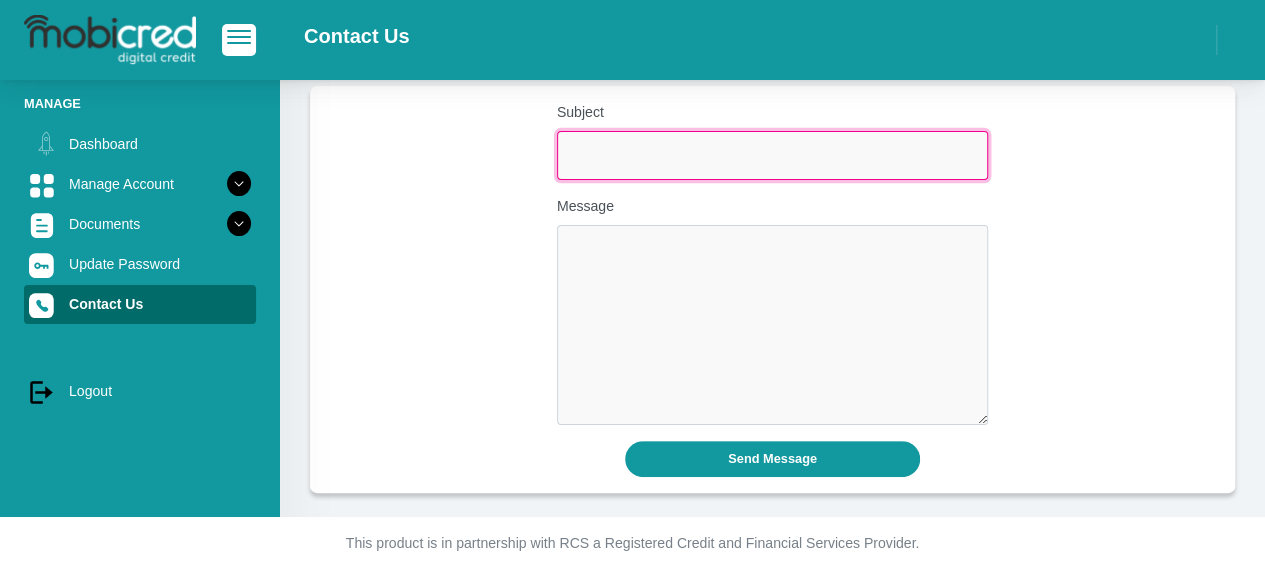 scroll, scrollTop: 0, scrollLeft: 0, axis: both 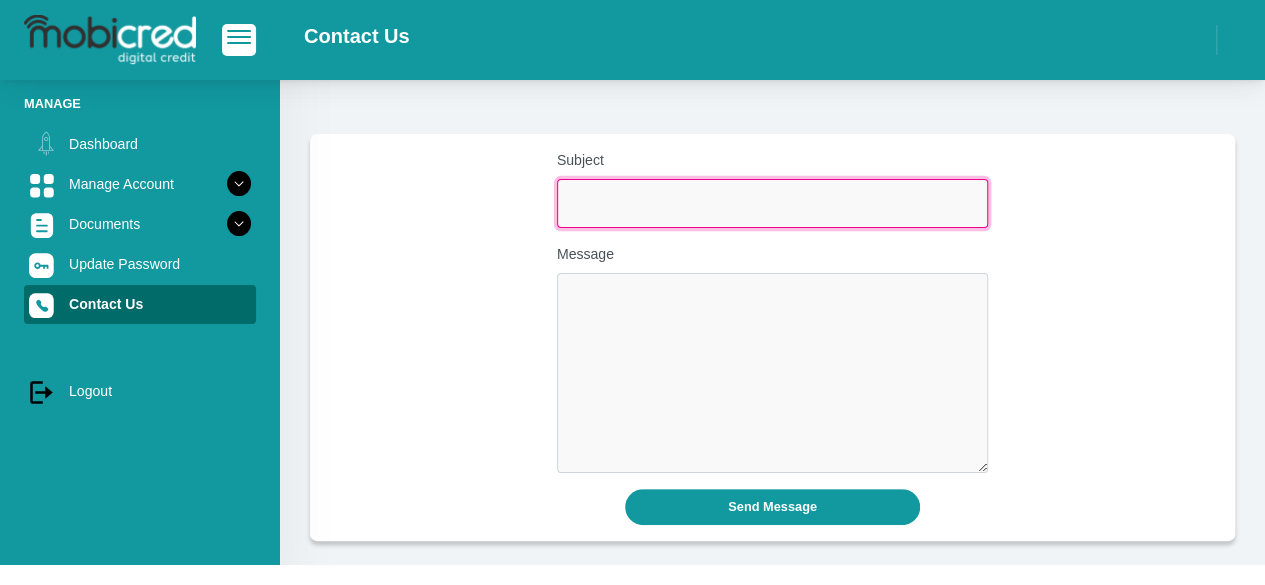 click on "Subject" at bounding box center (773, 203) 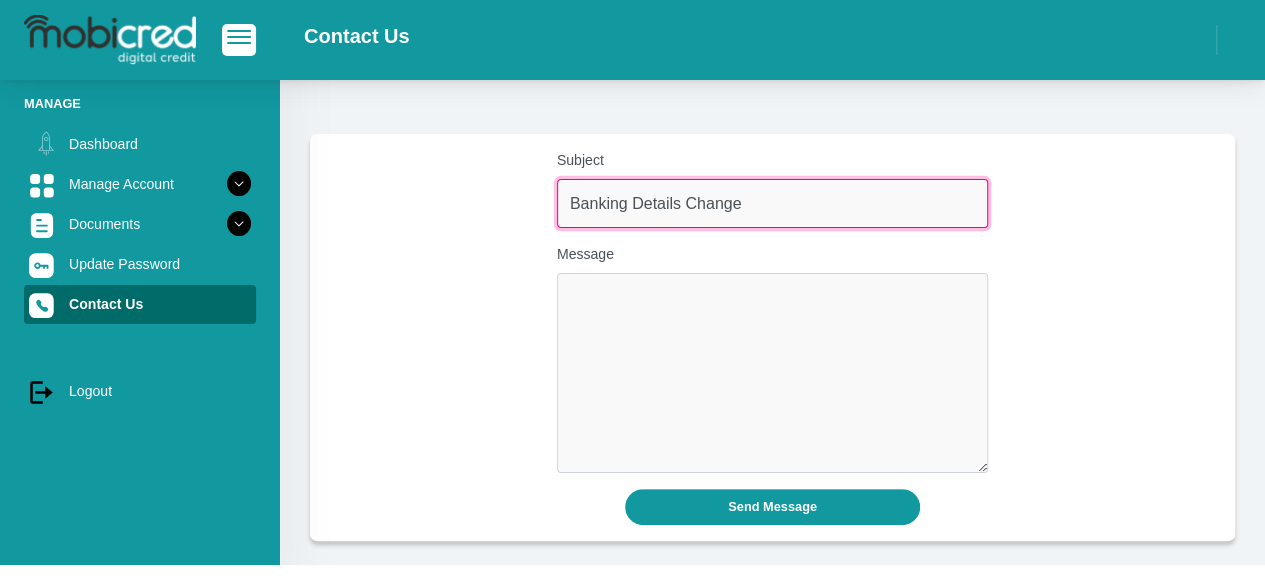 type on "Banking Details Change" 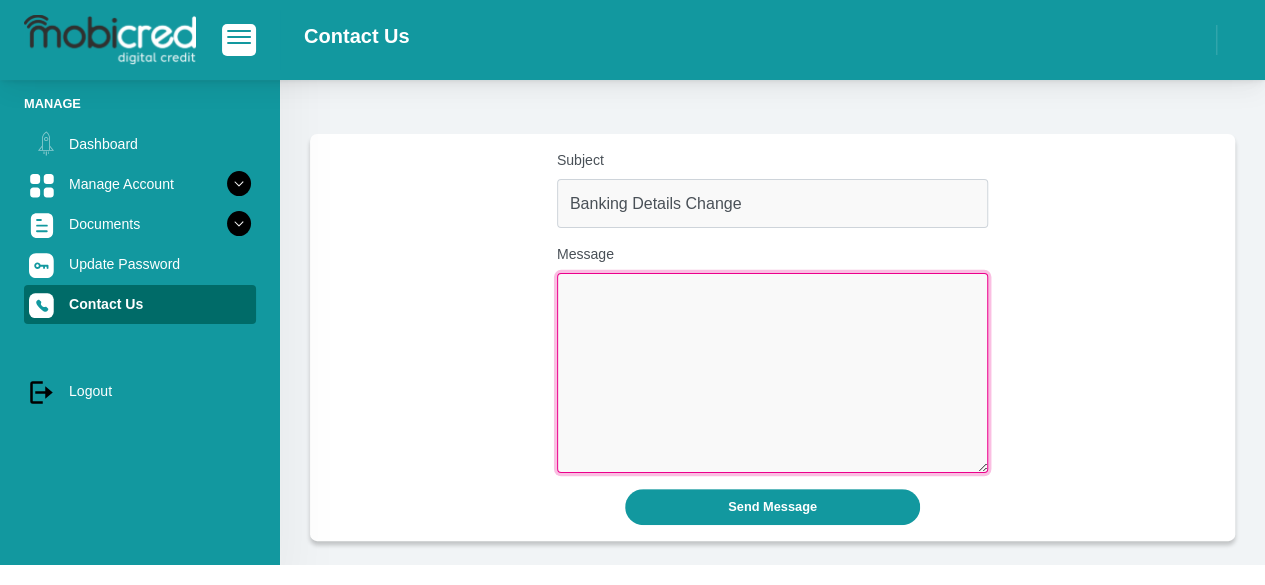 click on "Message" at bounding box center [773, 373] 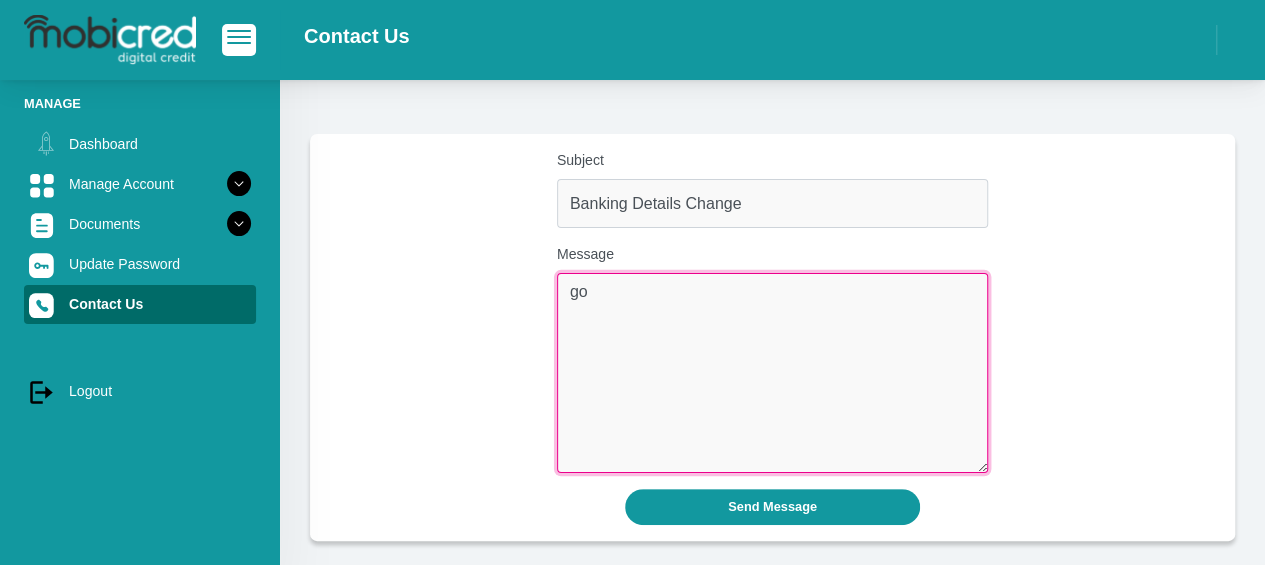 type on "g" 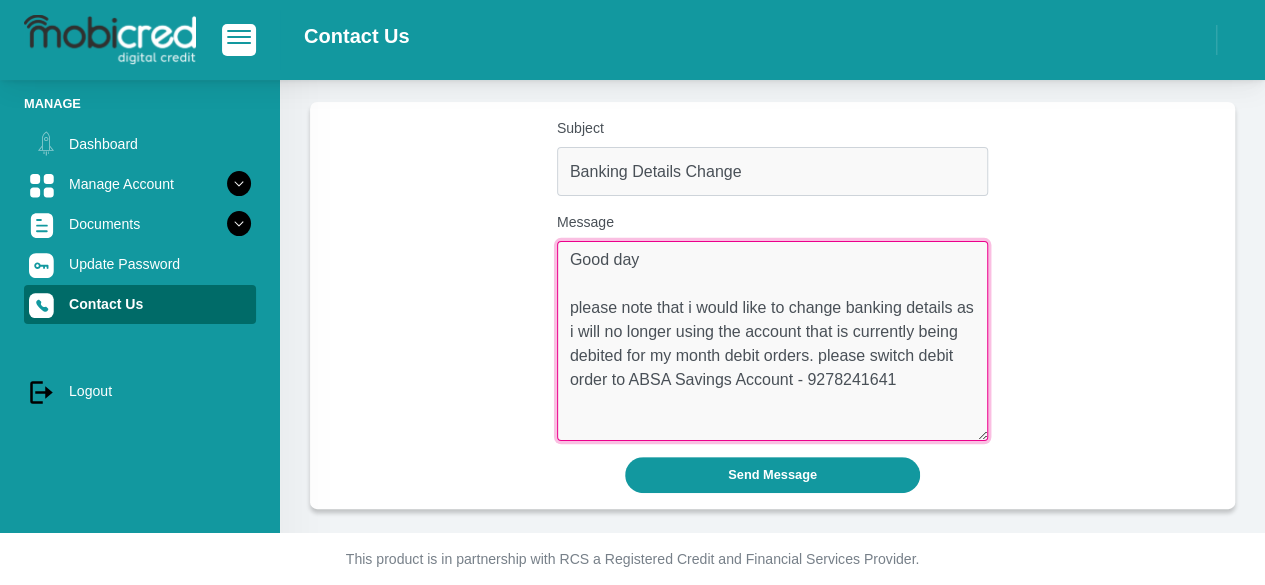 scroll, scrollTop: 48, scrollLeft: 0, axis: vertical 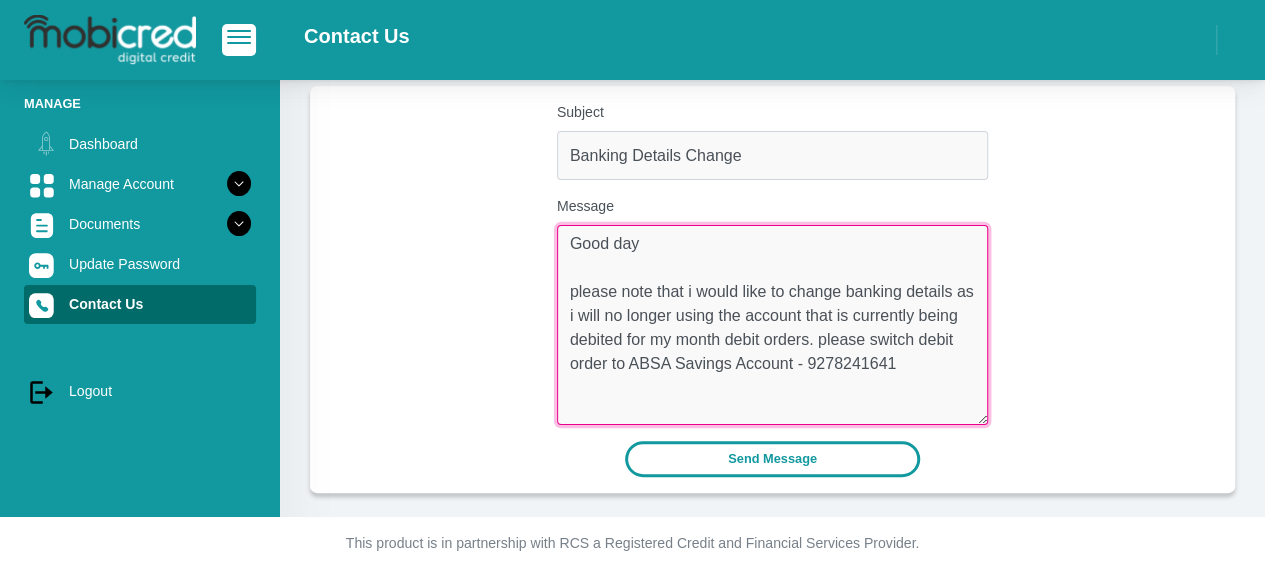type on "Good day
please note that i would like to change banking details as i will no longer using the account that is currently being debited for my month debit orders. please switch debit order to ABSA Savings Account - 9278241641" 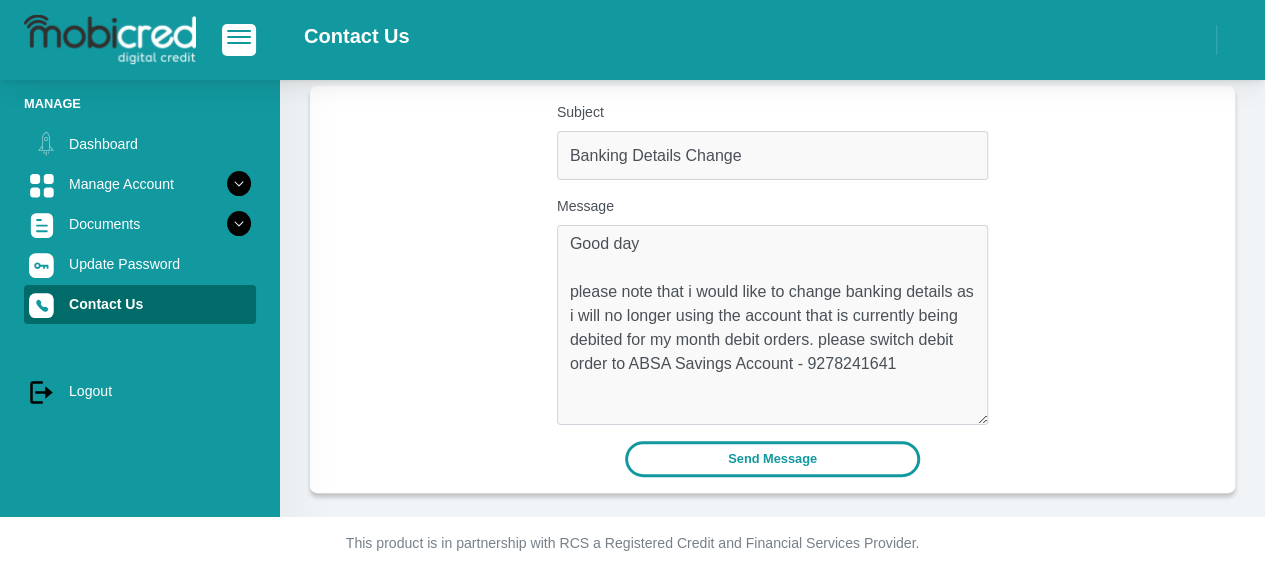 click on "Send Message" at bounding box center [772, 458] 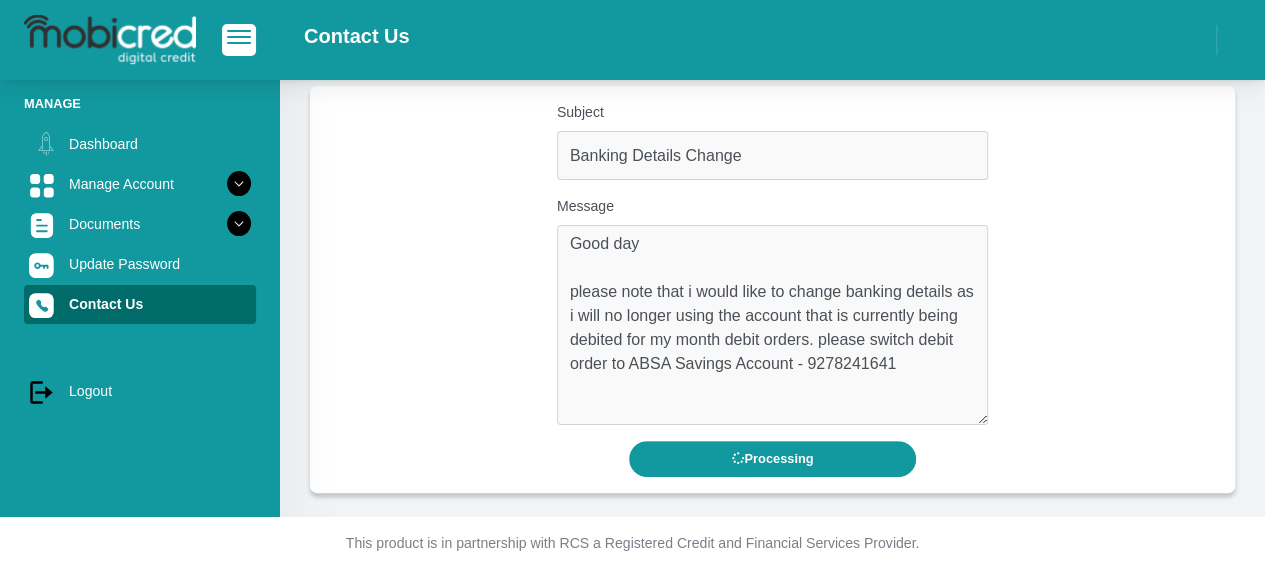 scroll, scrollTop: 0, scrollLeft: 0, axis: both 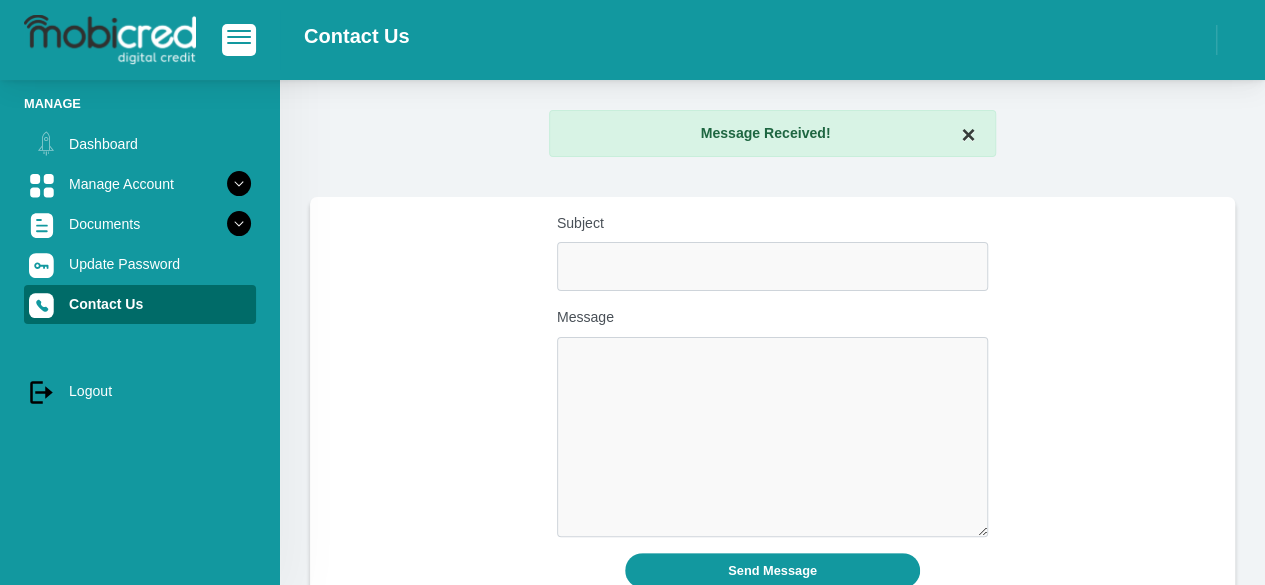 click on "×" at bounding box center [968, 135] 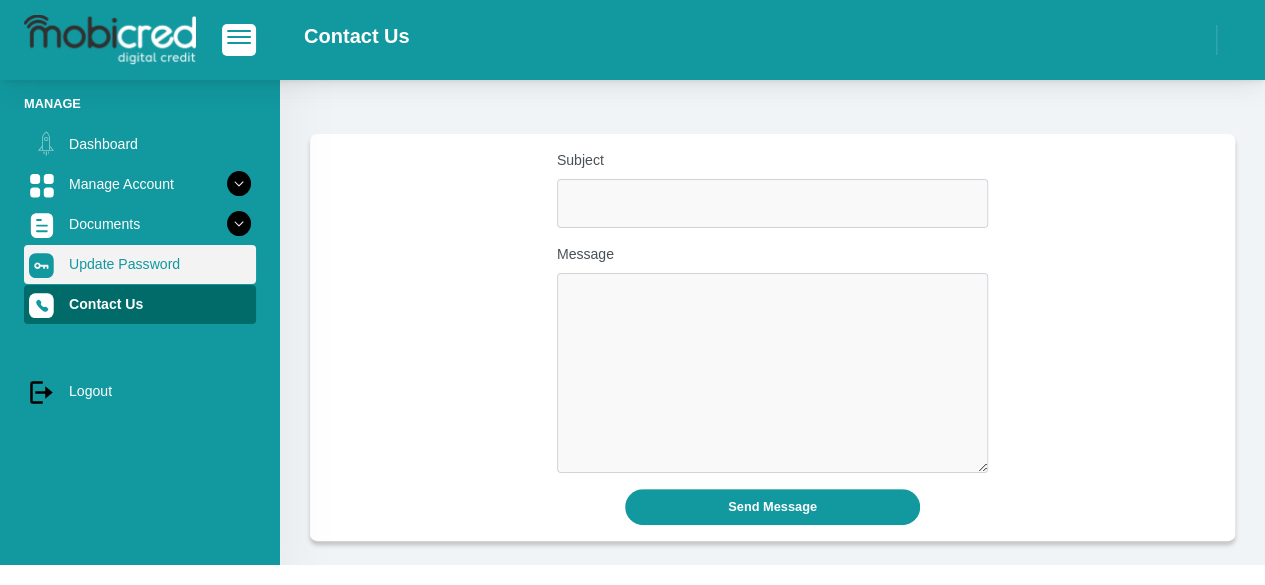 click on "Update Password" at bounding box center (140, 264) 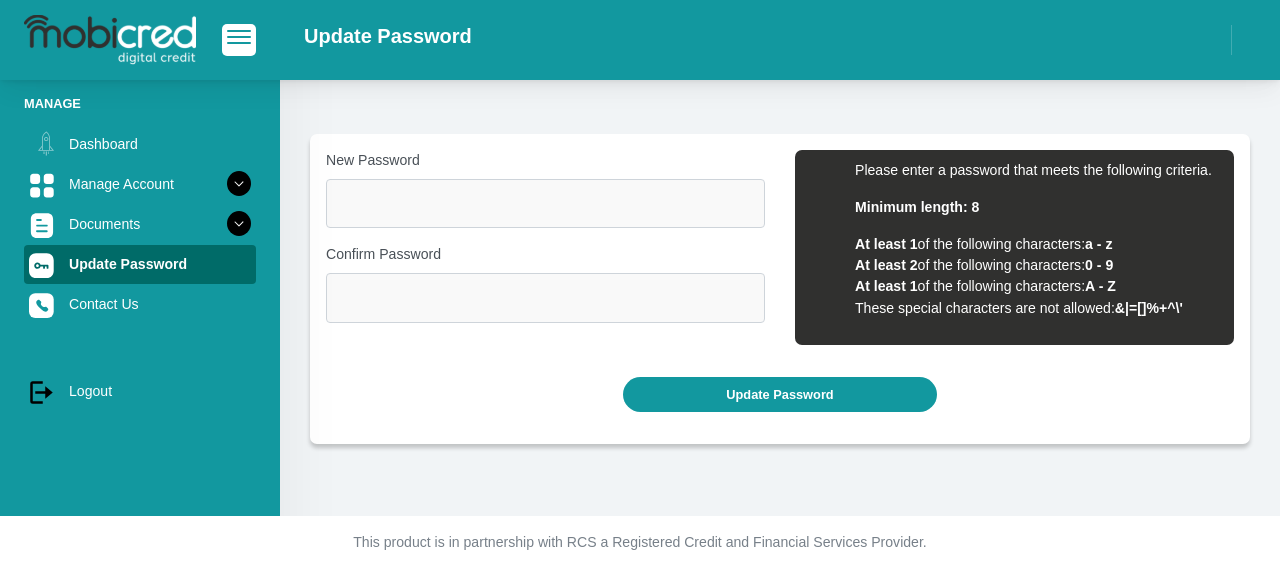 scroll, scrollTop: 0, scrollLeft: 0, axis: both 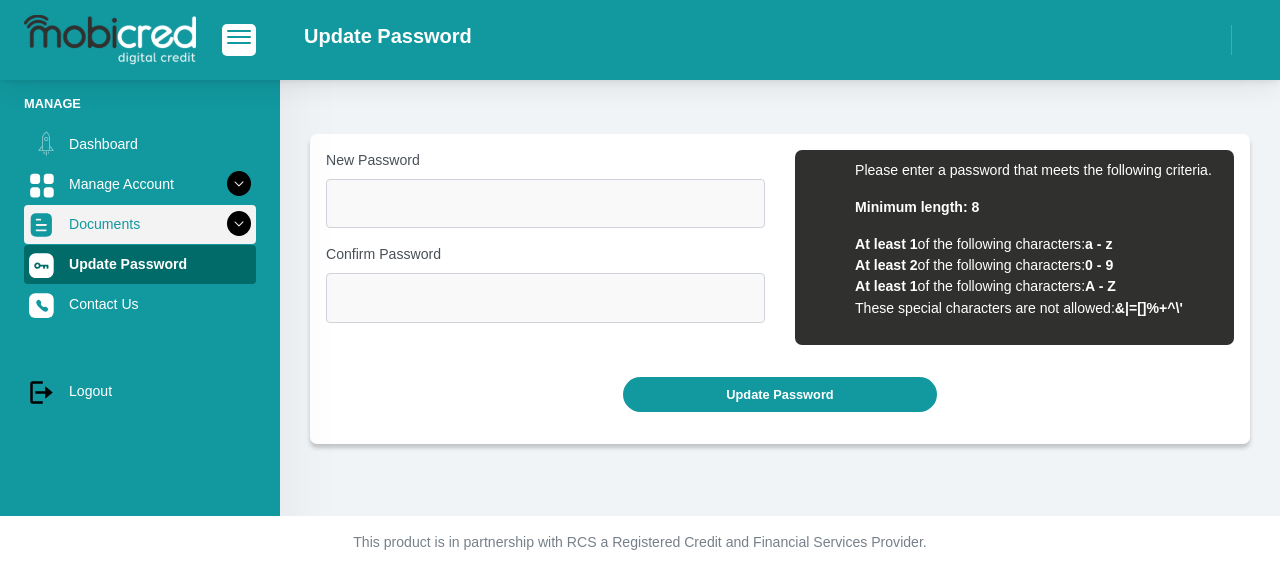 click on "Documents" at bounding box center [140, 224] 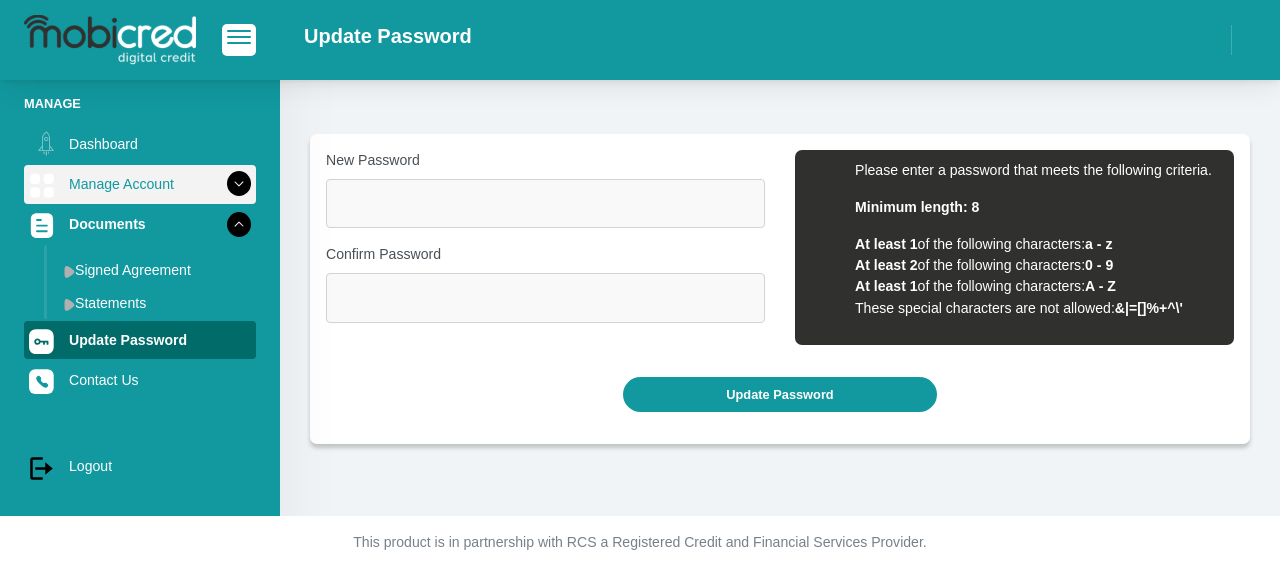 click on "Manage Account" at bounding box center (140, 184) 